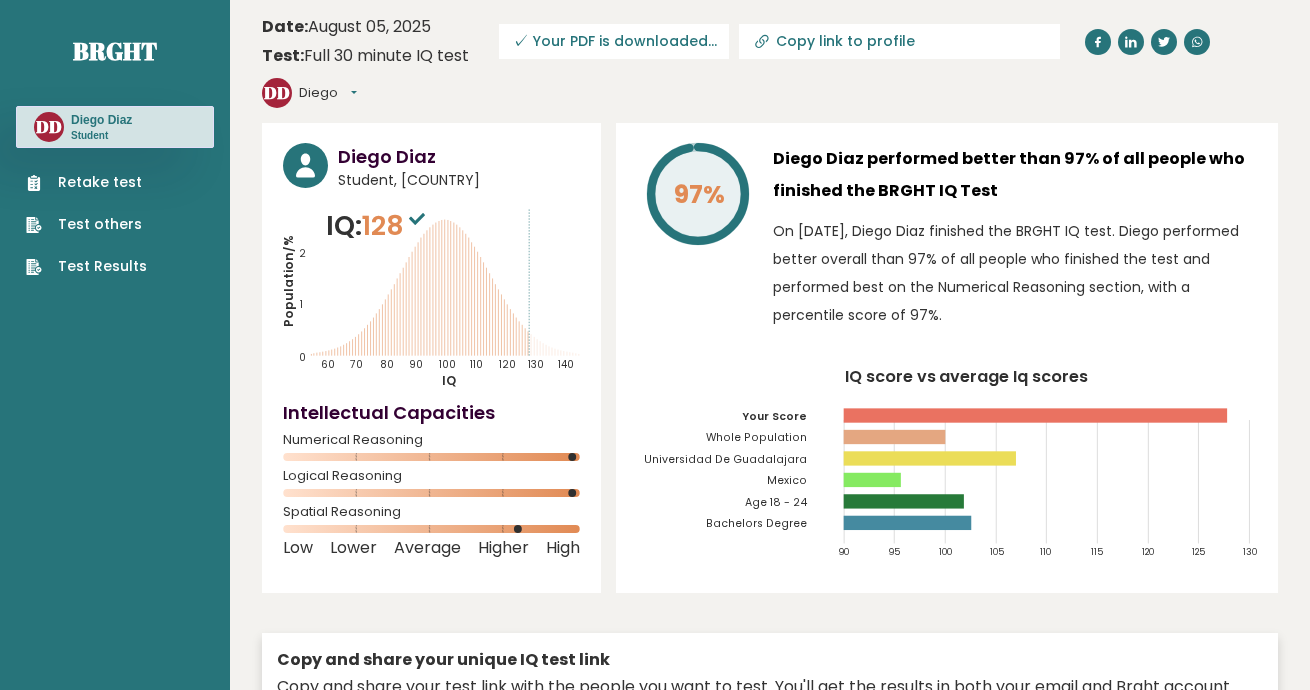 scroll, scrollTop: 0, scrollLeft: 0, axis: both 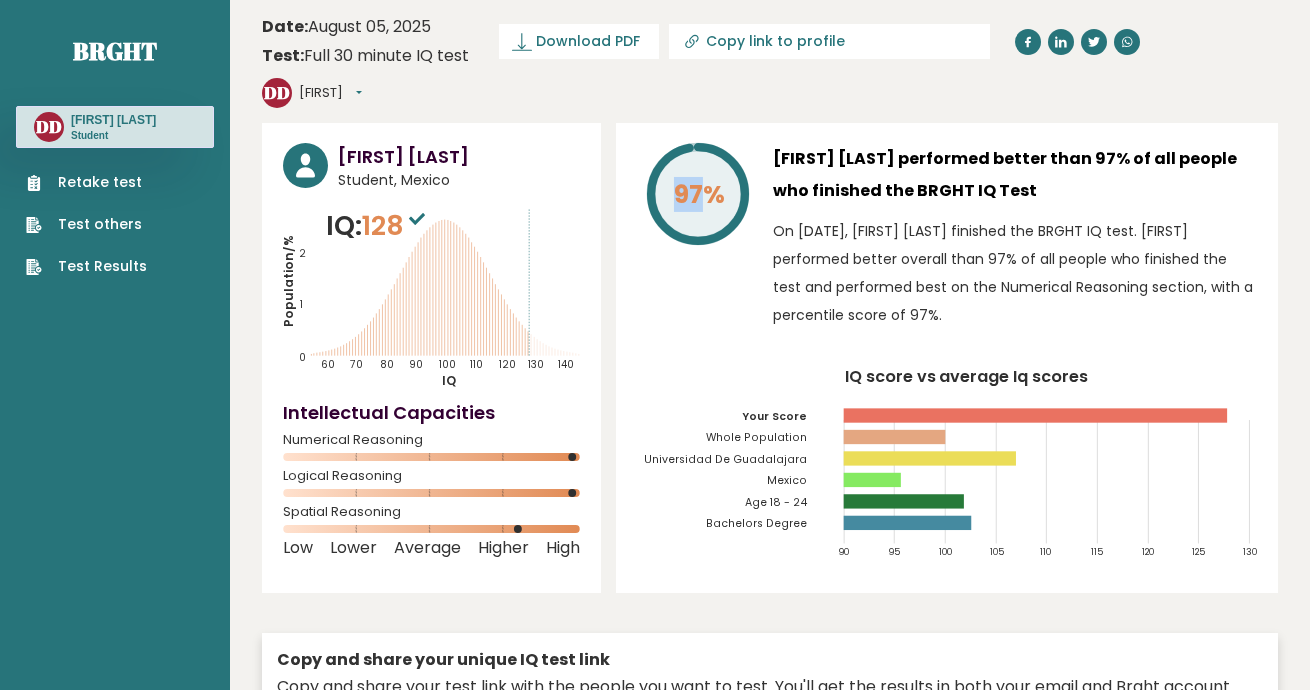 drag, startPoint x: 702, startPoint y: 150, endPoint x: 675, endPoint y: 157, distance: 27.89265 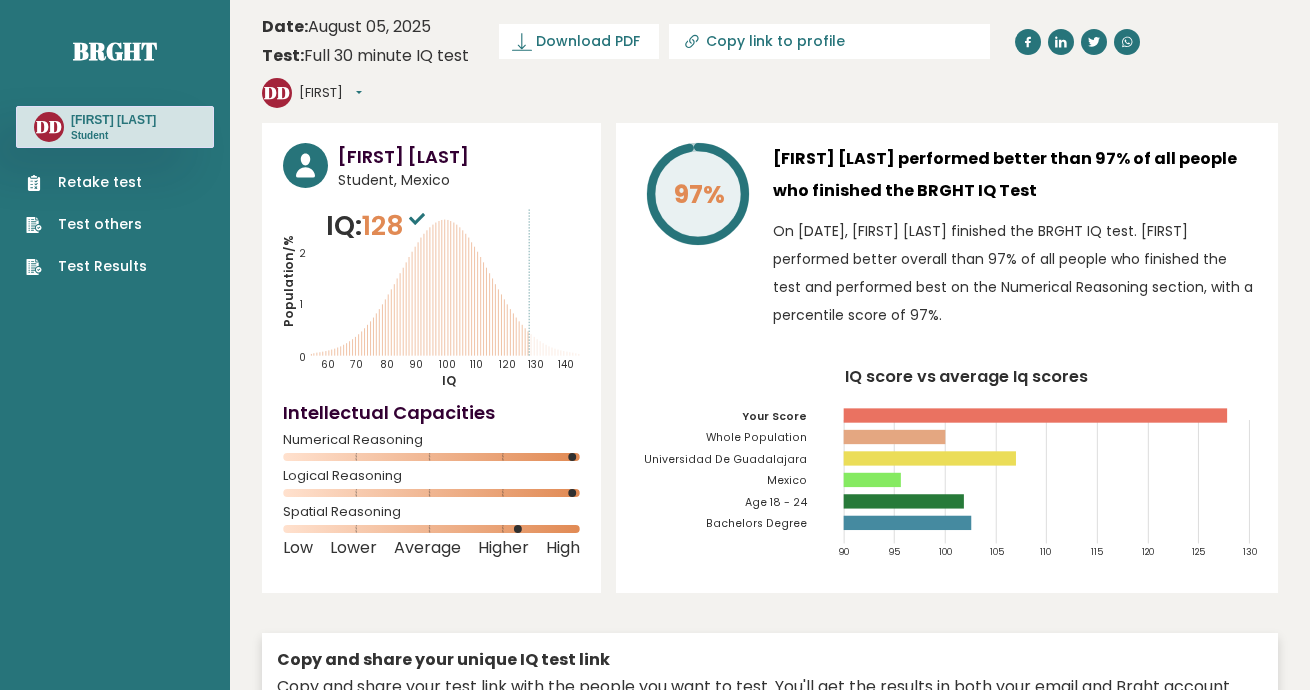 click on "97%" 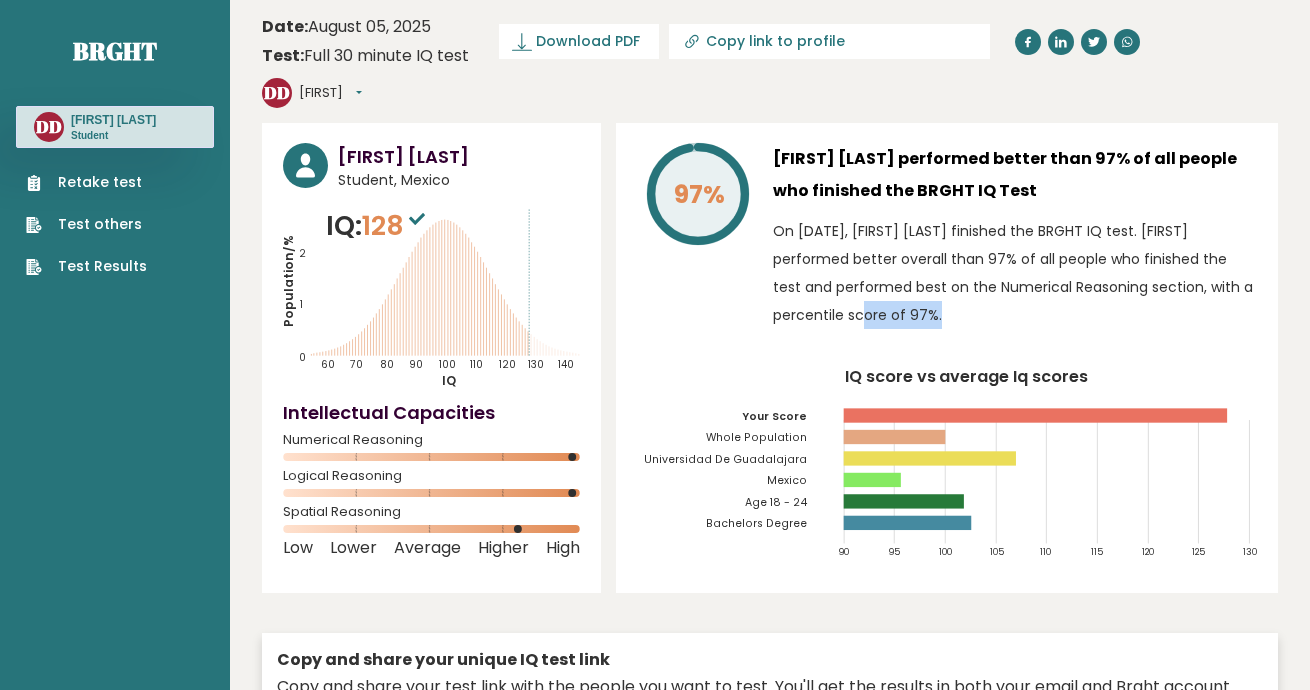 drag, startPoint x: 852, startPoint y: 283, endPoint x: 783, endPoint y: 278, distance: 69.18092 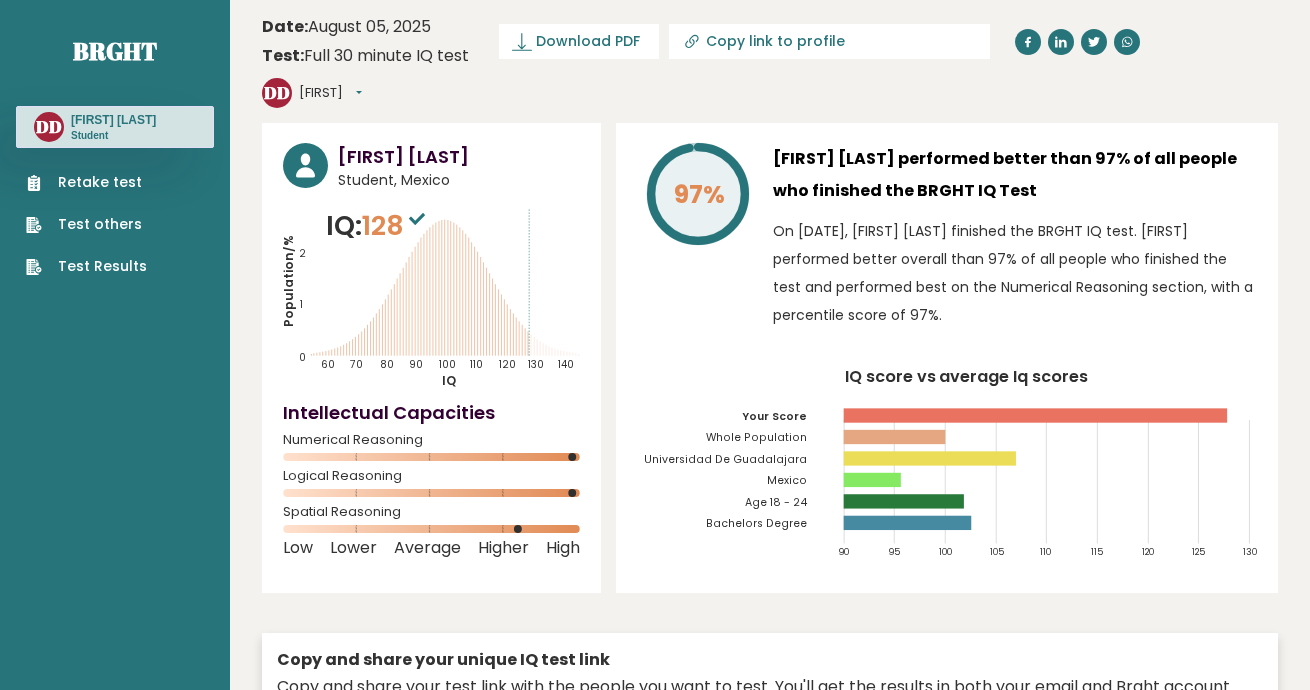 click on "On [DATE], [FIRST]
[LAST] finished the BRGHT IQ test. [FIRST] performed better overall than
97% of all people who finished the test and
performed best on the
Numerical Reasoning section, with
a percentile score of 97%." at bounding box center [1015, 273] 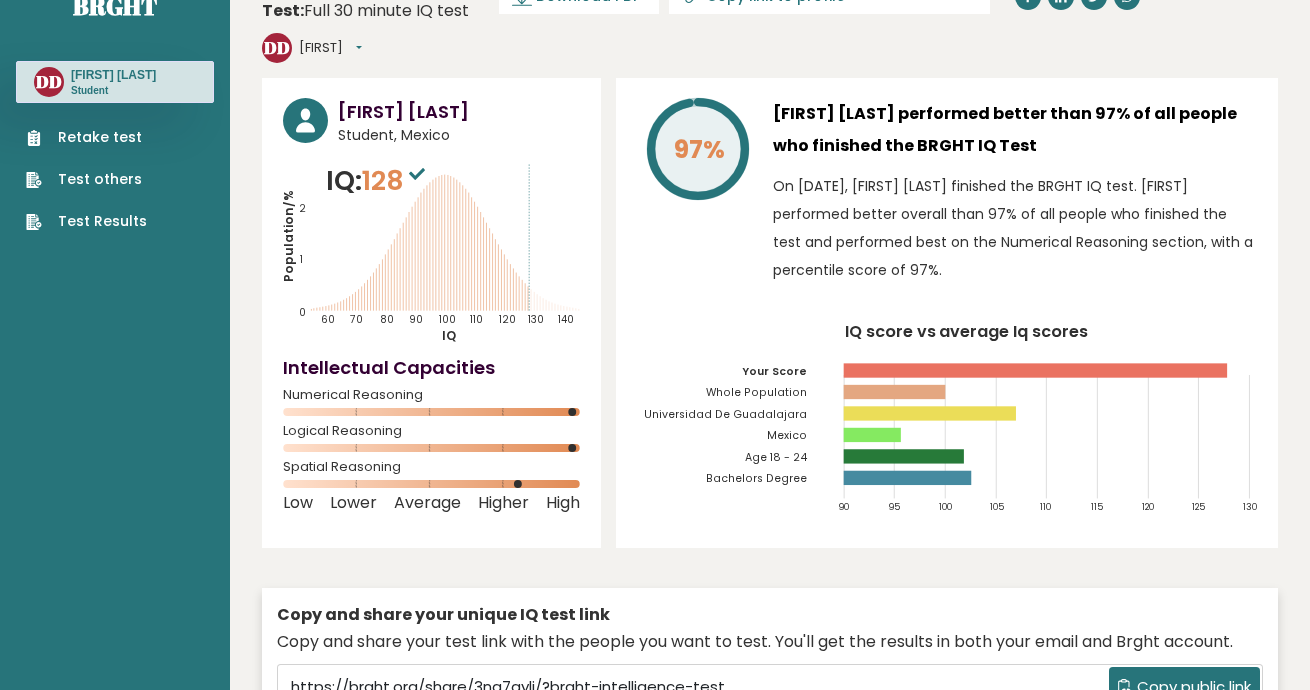 scroll, scrollTop: 0, scrollLeft: 0, axis: both 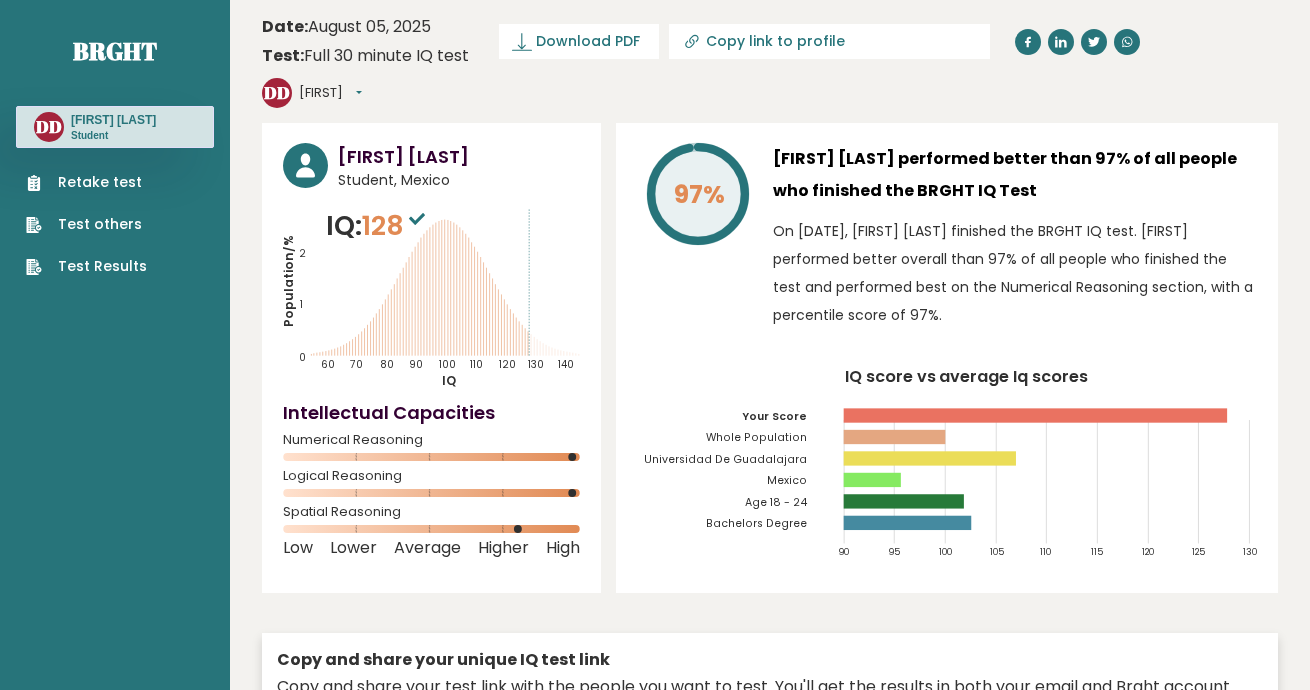 click 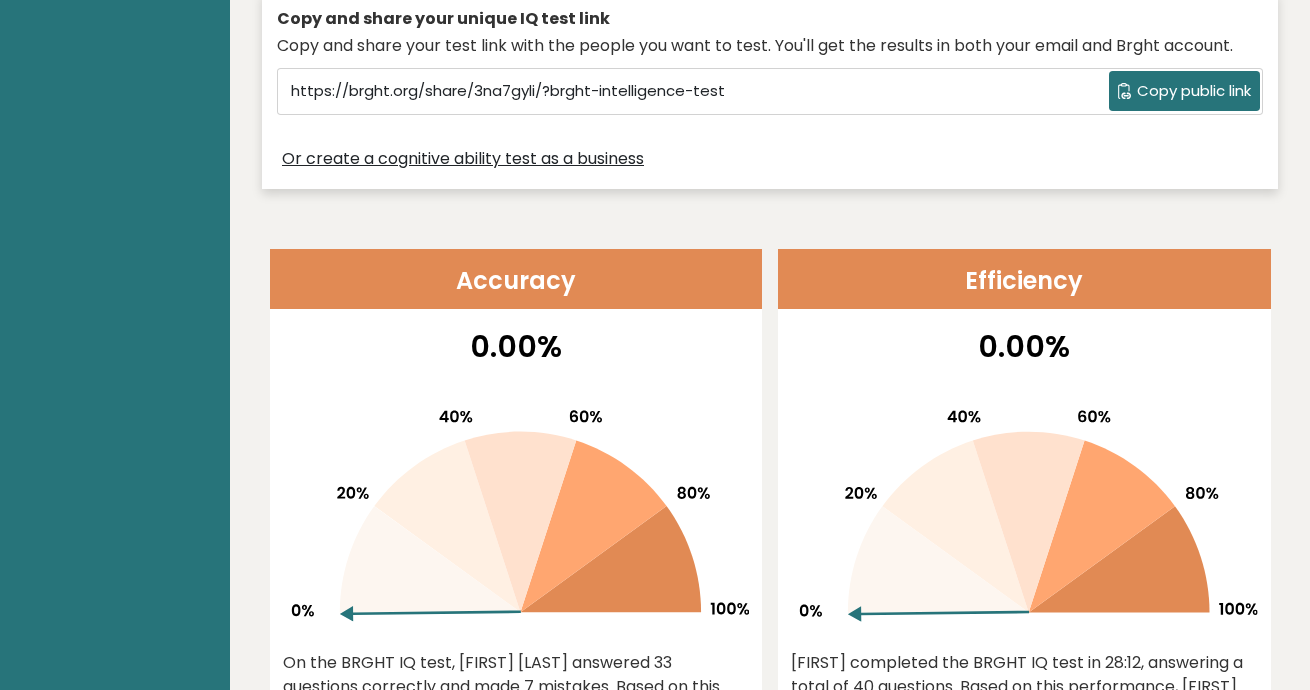 scroll, scrollTop: 800, scrollLeft: 0, axis: vertical 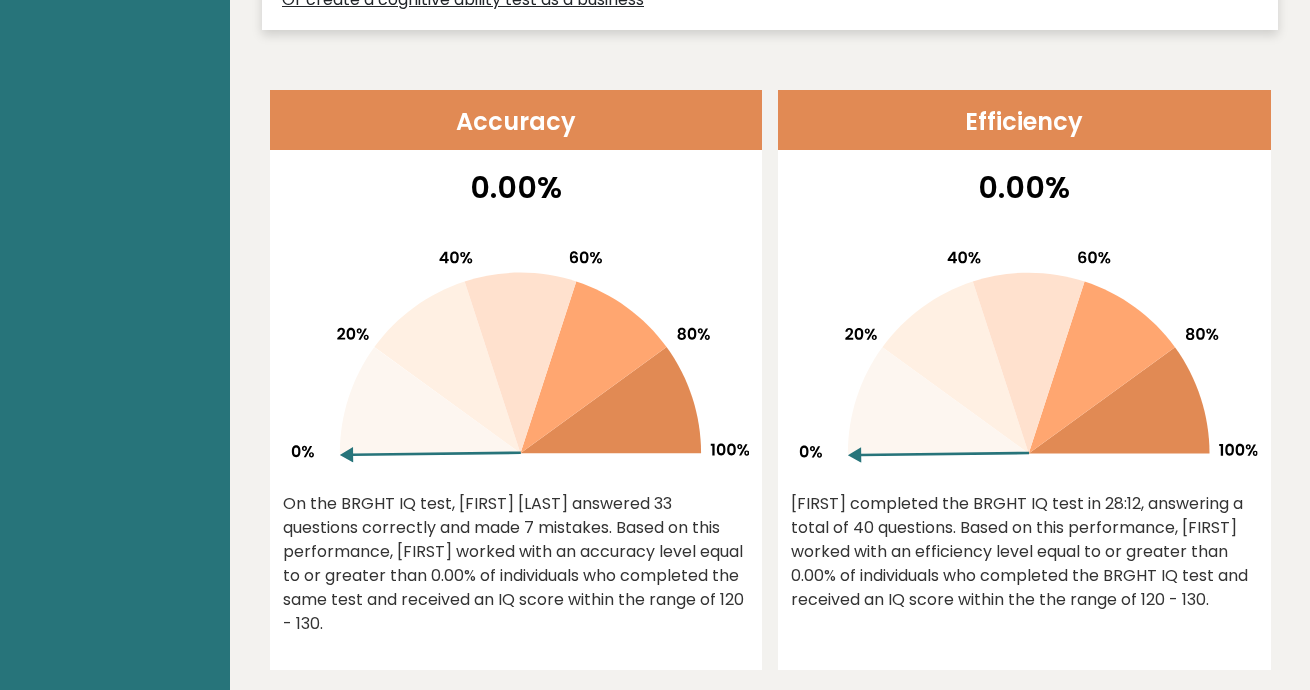 drag, startPoint x: 970, startPoint y: 83, endPoint x: 1219, endPoint y: 560, distance: 538.0799 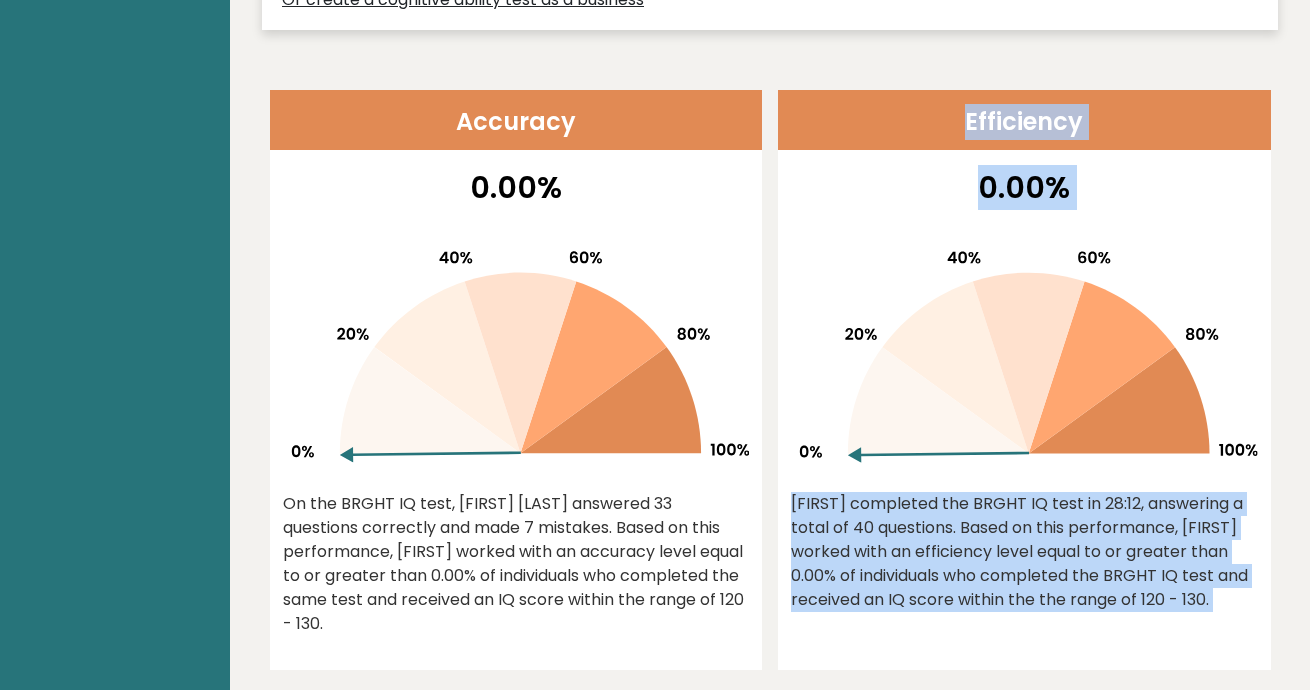 drag, startPoint x: 1219, startPoint y: 560, endPoint x: 965, endPoint y: 92, distance: 532.48474 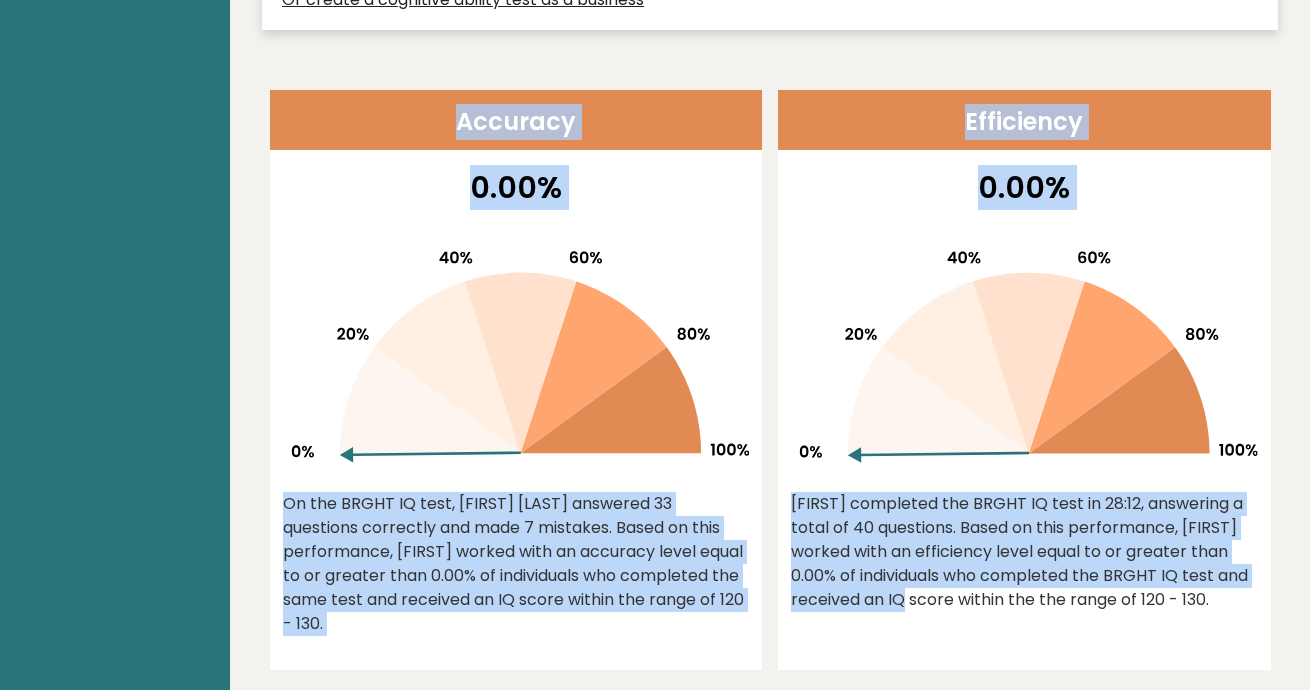 drag, startPoint x: 455, startPoint y: 83, endPoint x: 770, endPoint y: 570, distance: 579.9948 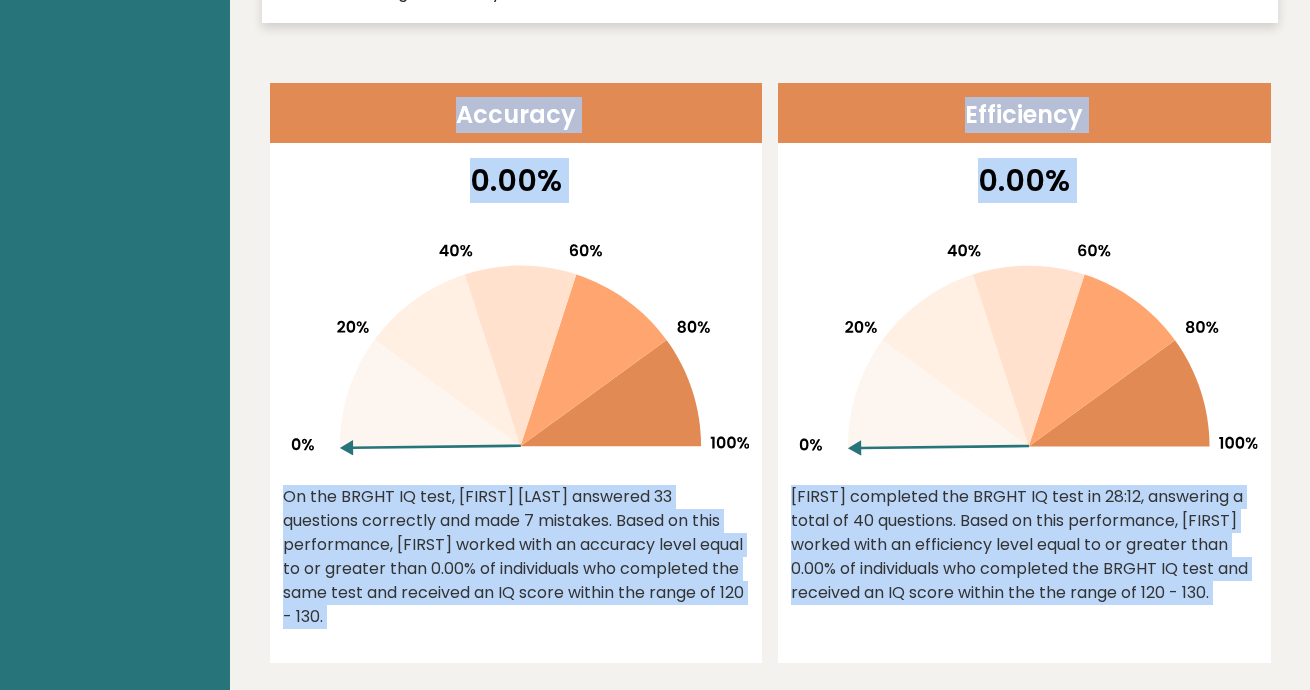 scroll, scrollTop: 871, scrollLeft: 0, axis: vertical 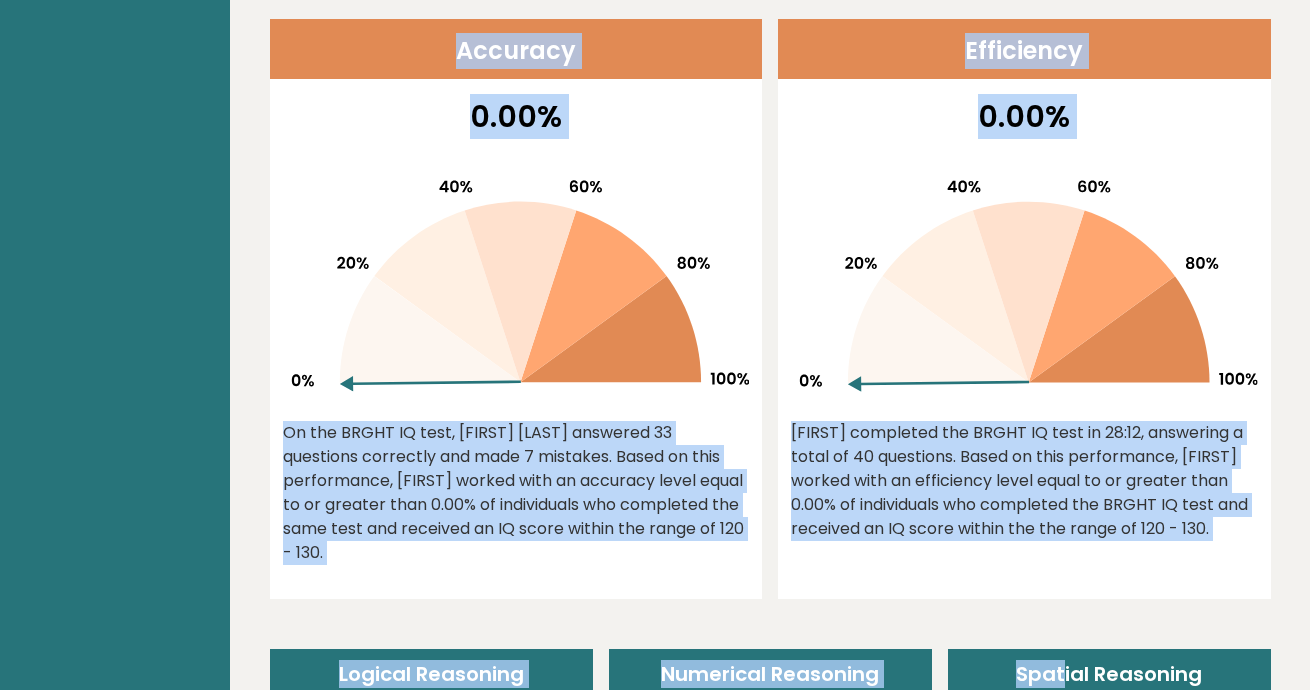 drag, startPoint x: 459, startPoint y: 76, endPoint x: 1242, endPoint y: 487, distance: 884.3133 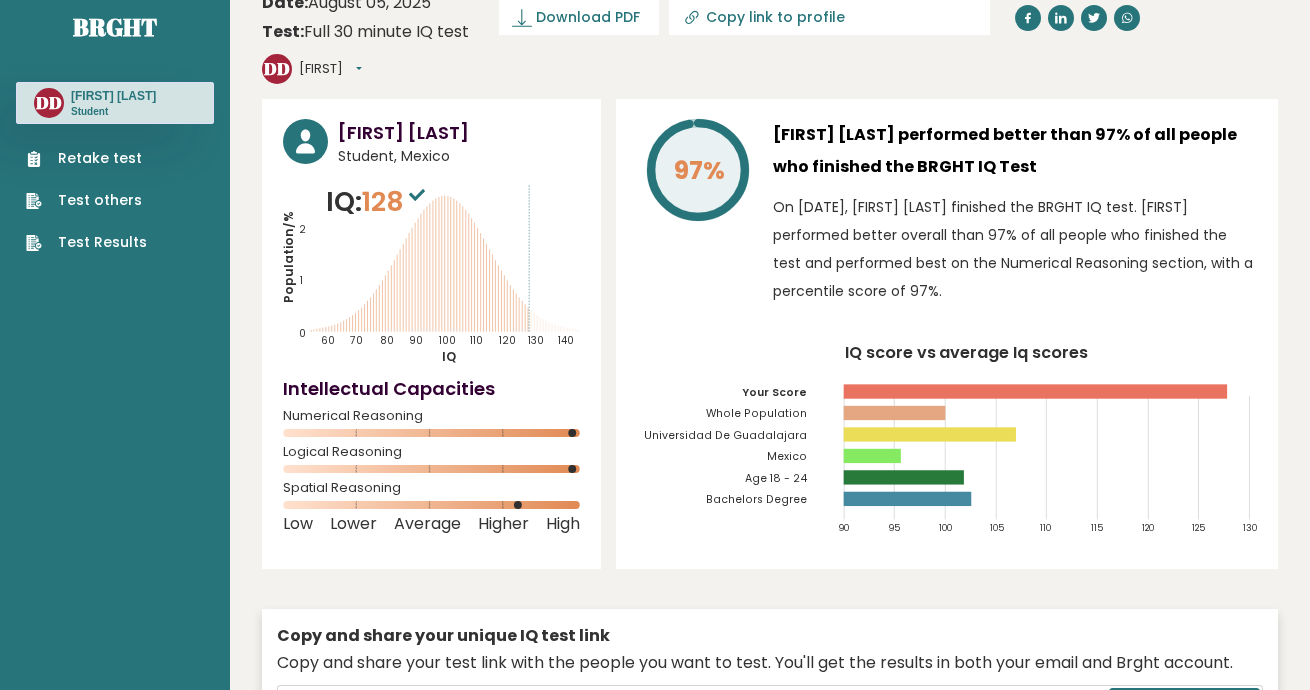 scroll, scrollTop: 0, scrollLeft: 0, axis: both 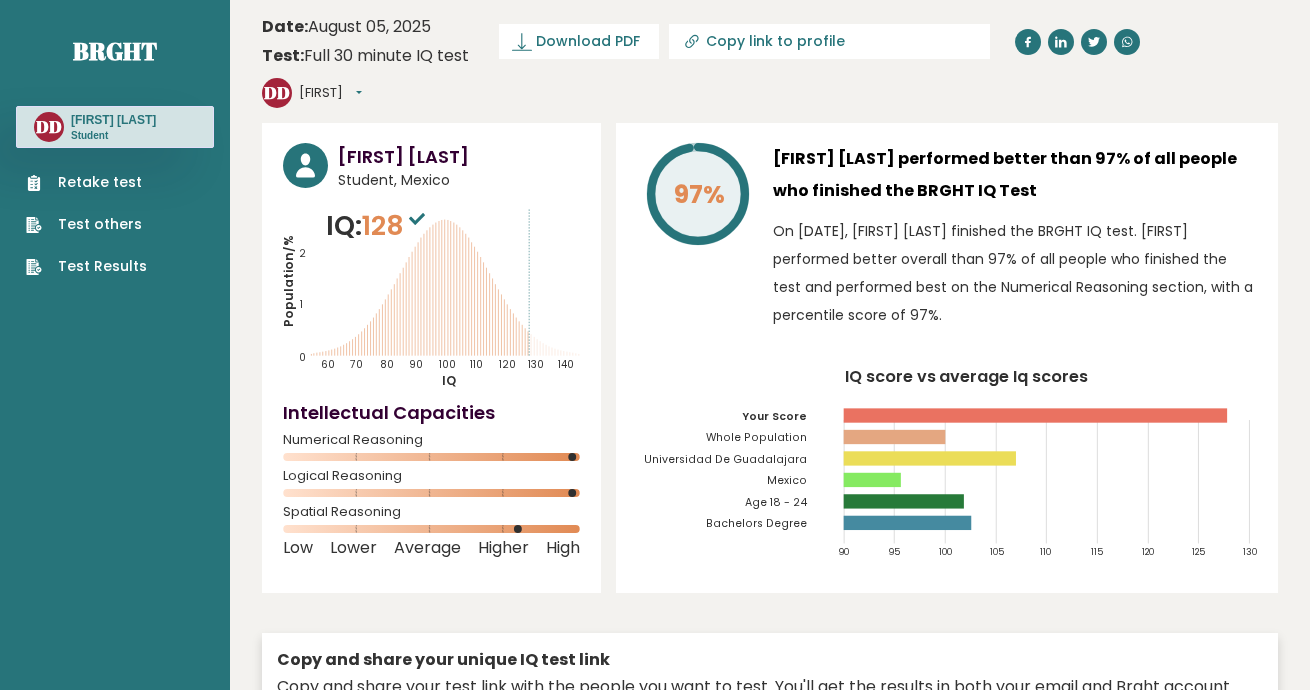 click on "On [DATE], [FIRST]
[LAST] finished the BRGHT IQ test. [FIRST] performed better overall than
97% of all people who finished the test and
performed best on the
Numerical Reasoning section, with
a percentile score of 97%." at bounding box center [1015, 273] 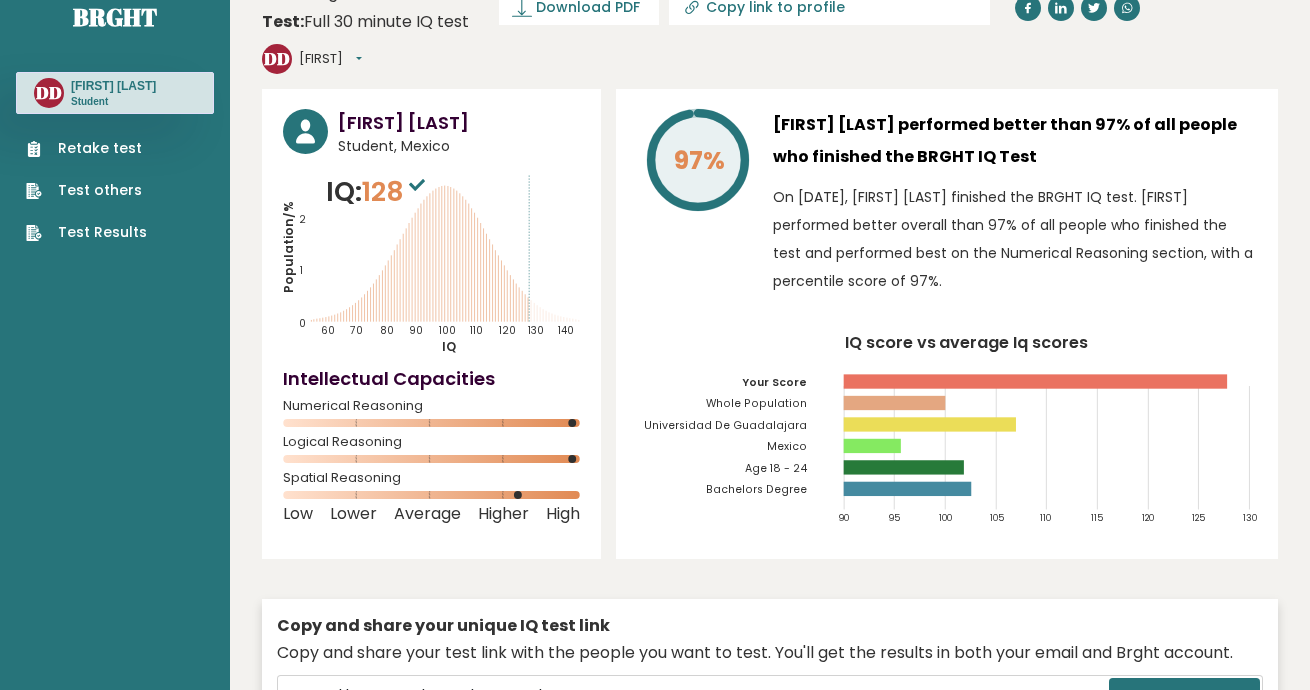scroll, scrollTop: 0, scrollLeft: 0, axis: both 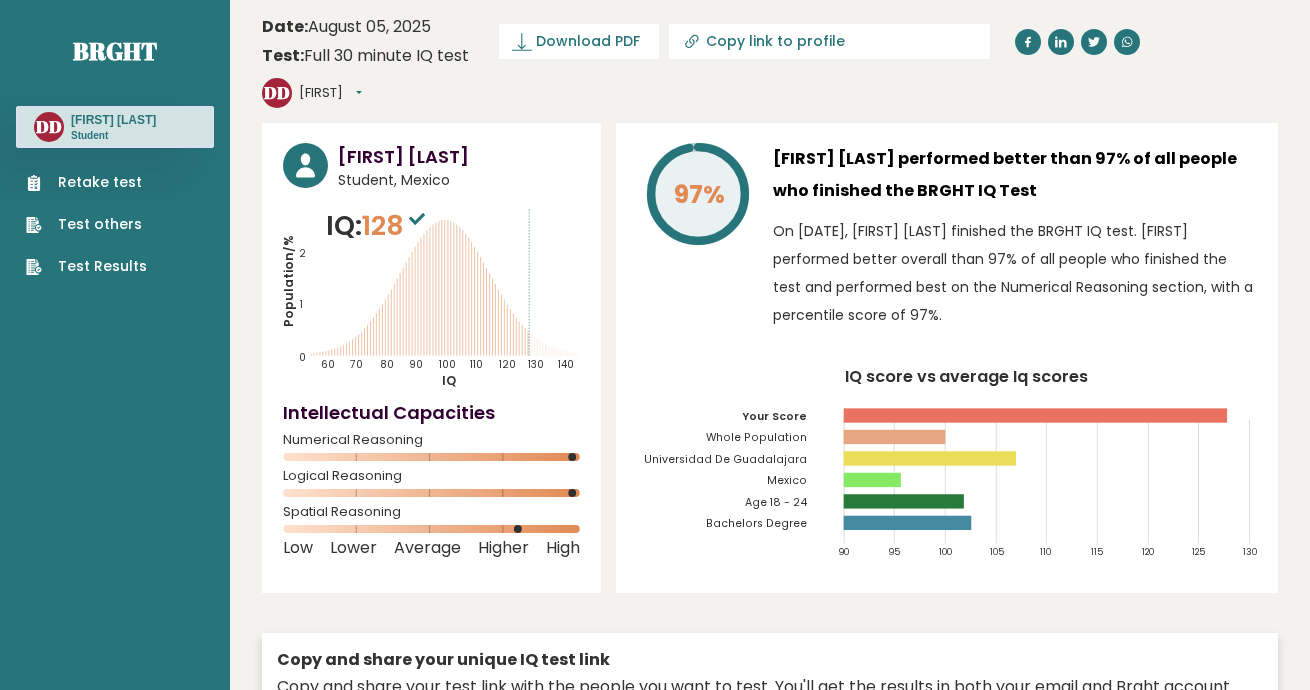 drag, startPoint x: 690, startPoint y: 134, endPoint x: 705, endPoint y: 133, distance: 15.033297 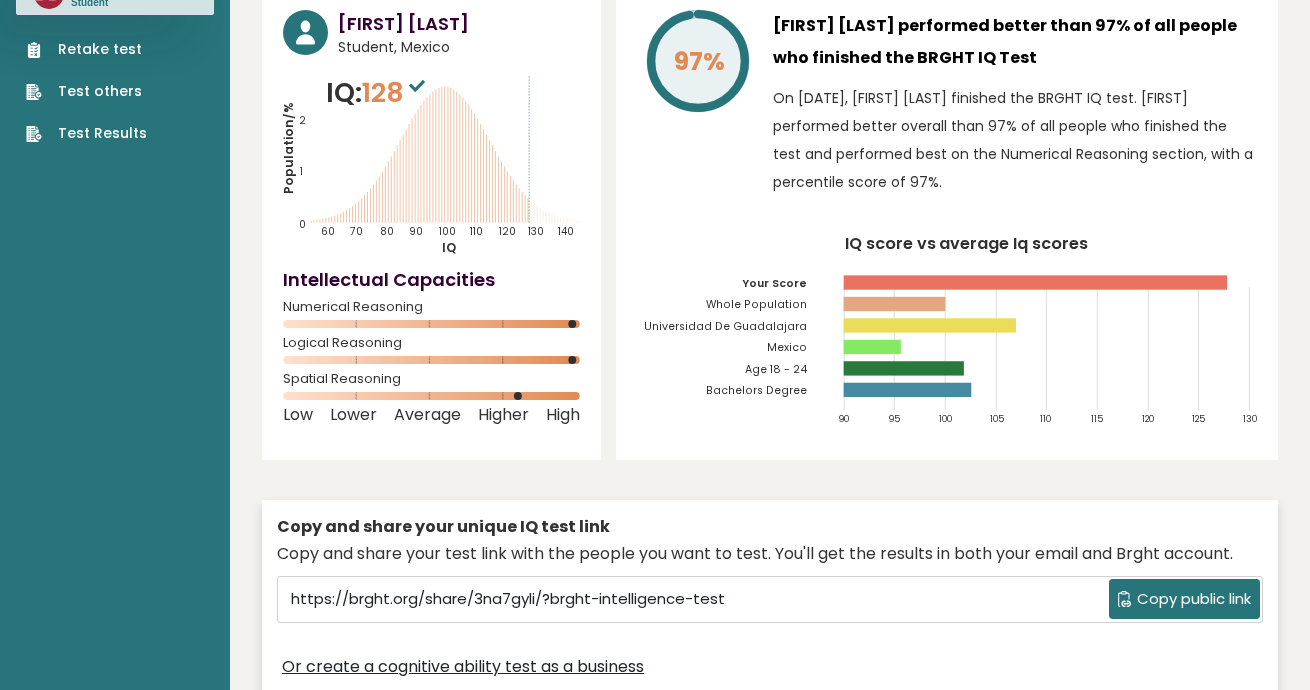 scroll, scrollTop: 0, scrollLeft: 0, axis: both 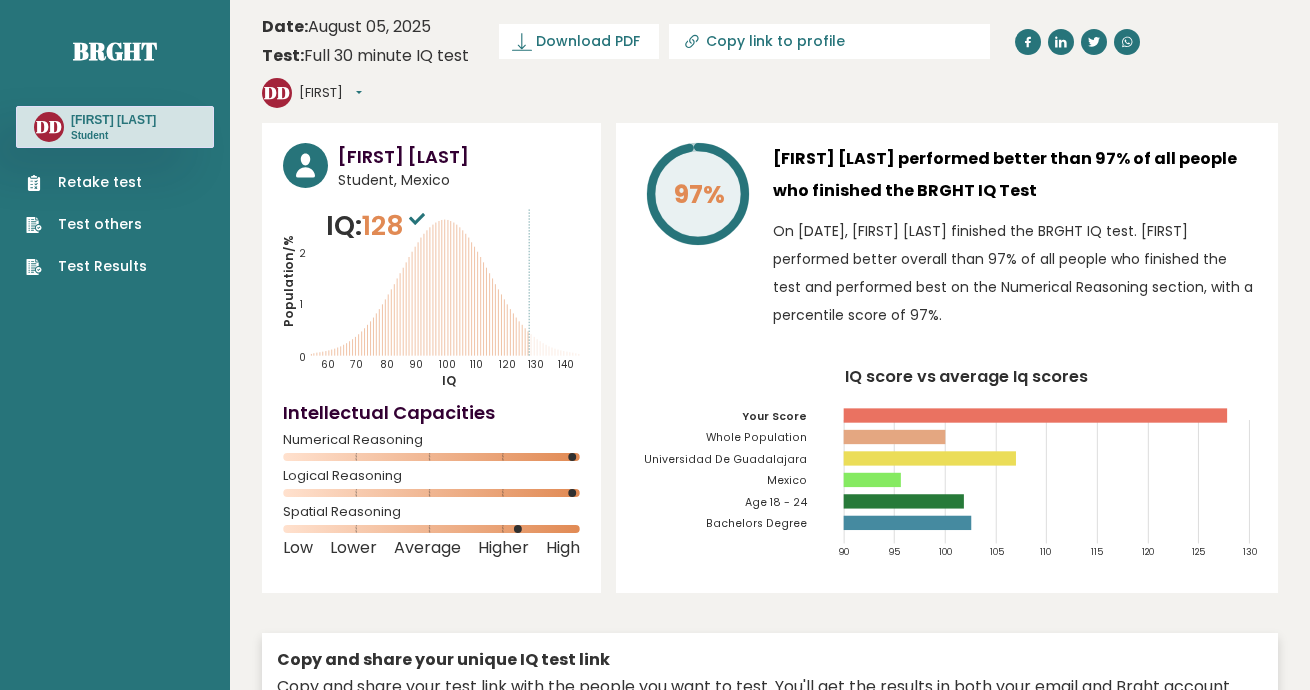 click 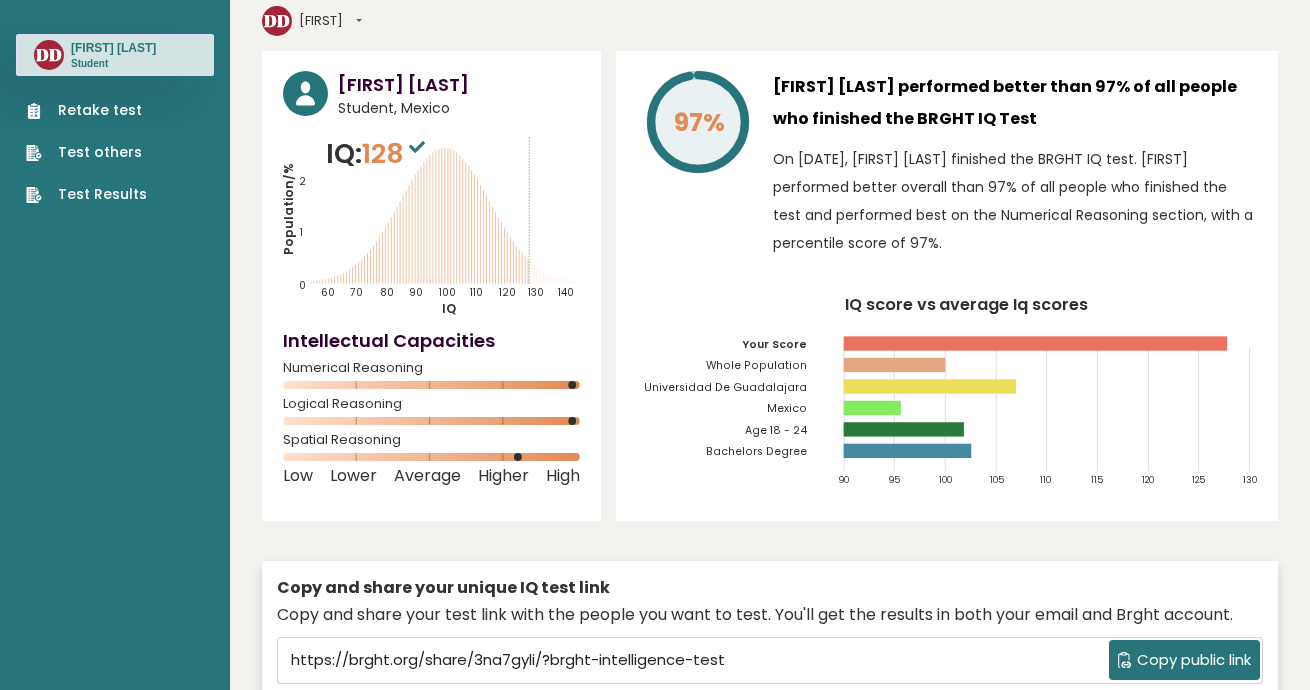 scroll, scrollTop: 0, scrollLeft: 0, axis: both 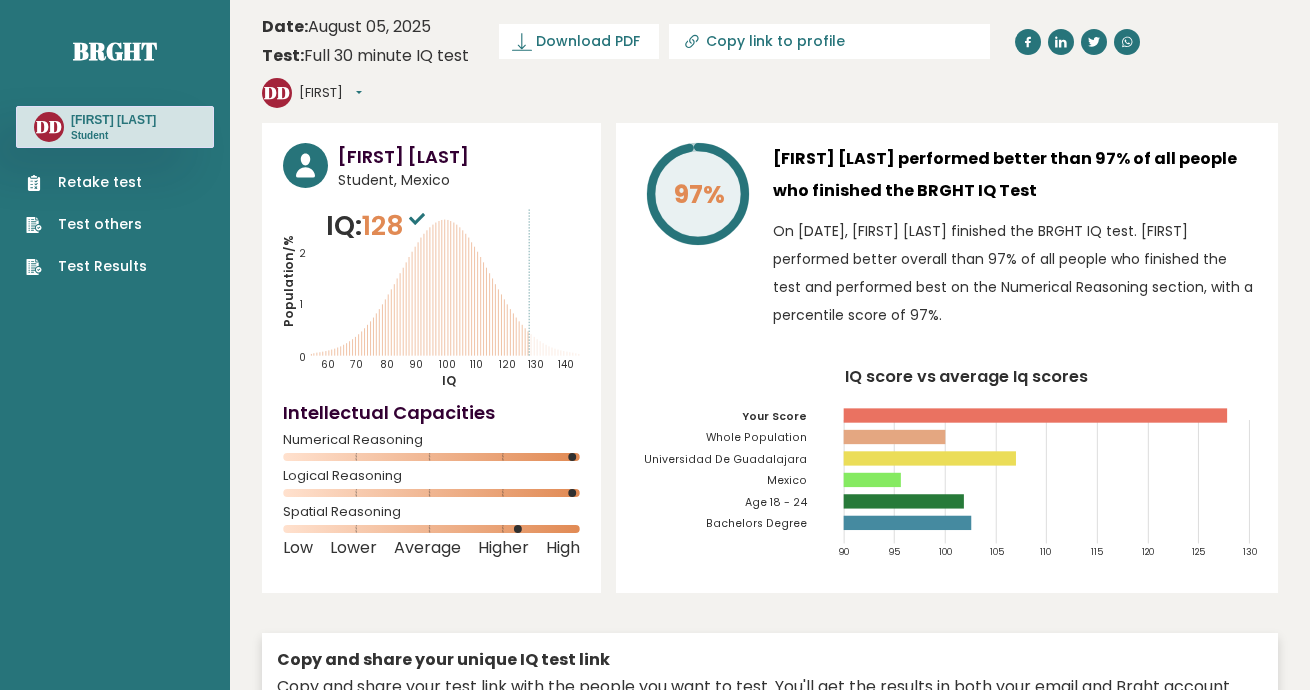 drag, startPoint x: 936, startPoint y: 272, endPoint x: 776, endPoint y: 187, distance: 181.17671 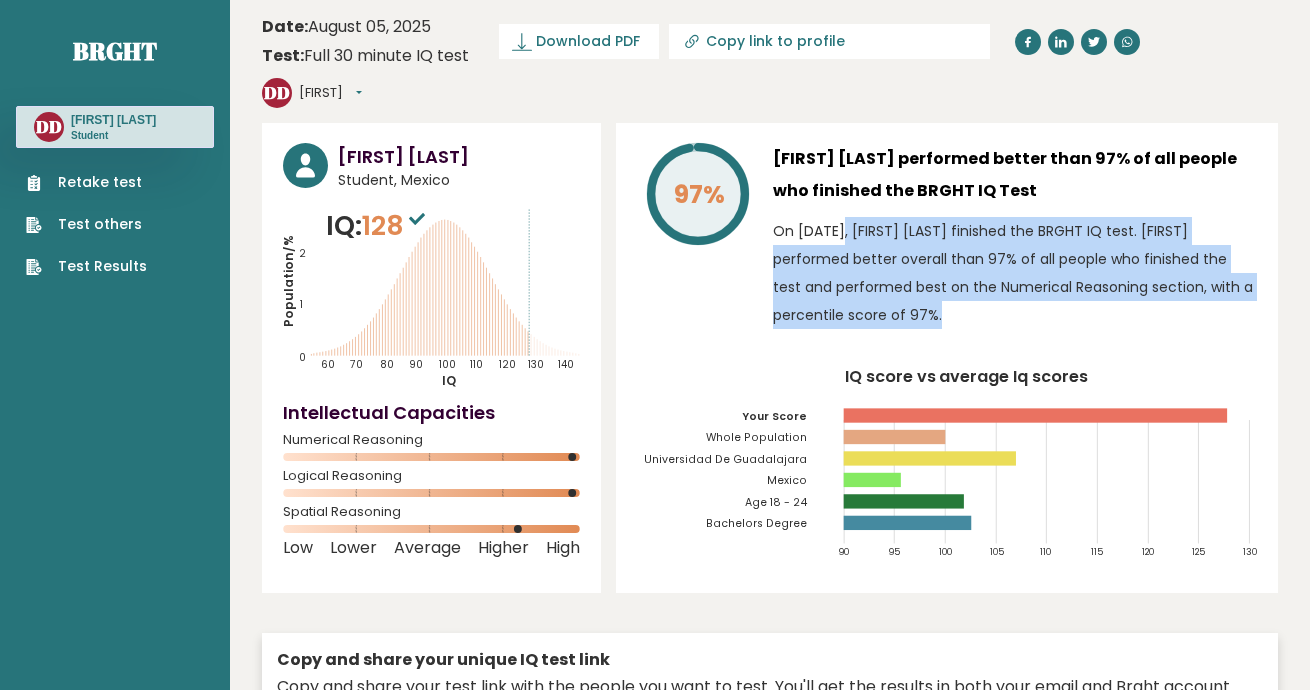 drag, startPoint x: 776, startPoint y: 187, endPoint x: 961, endPoint y: 278, distance: 206.16983 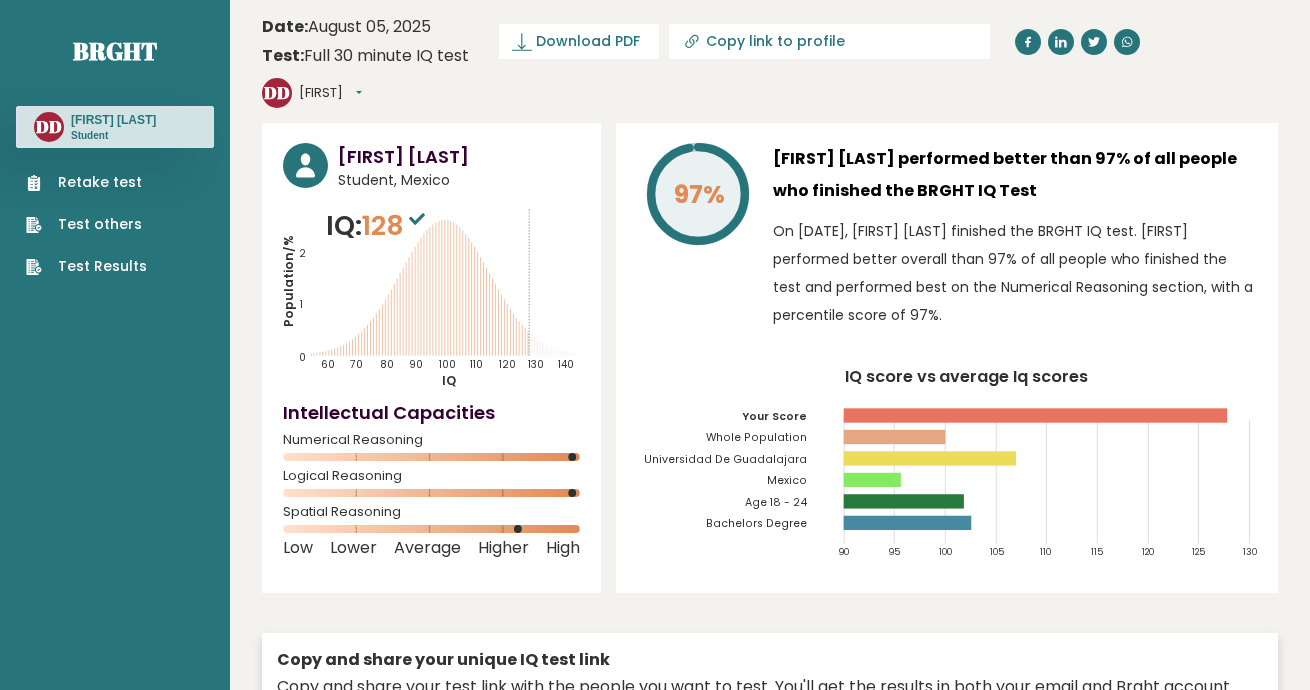 click on "On [DATE], [FIRST]
[LAST] finished the BRGHT IQ test. [FIRST] performed better overall than
97% of all people who finished the test and
performed best on the
Numerical Reasoning section, with
a percentile score of 97%." at bounding box center (1015, 273) 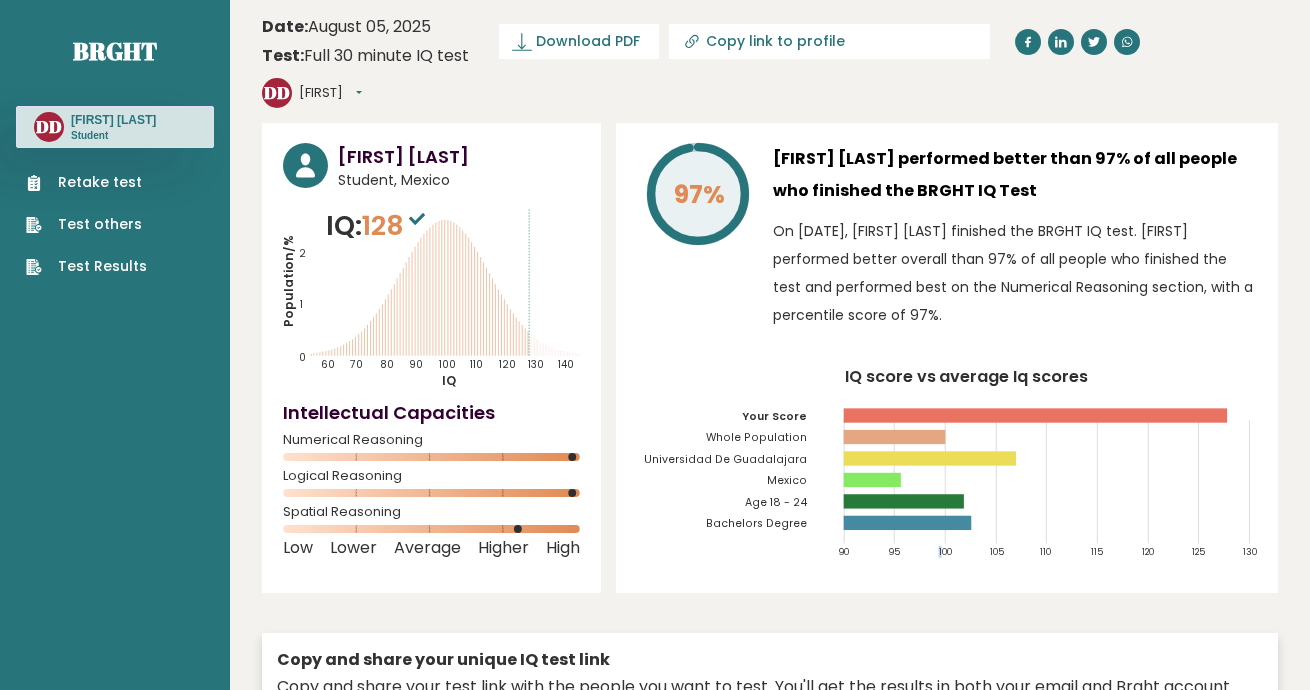 drag, startPoint x: 944, startPoint y: 510, endPoint x: 931, endPoint y: 513, distance: 13.341664 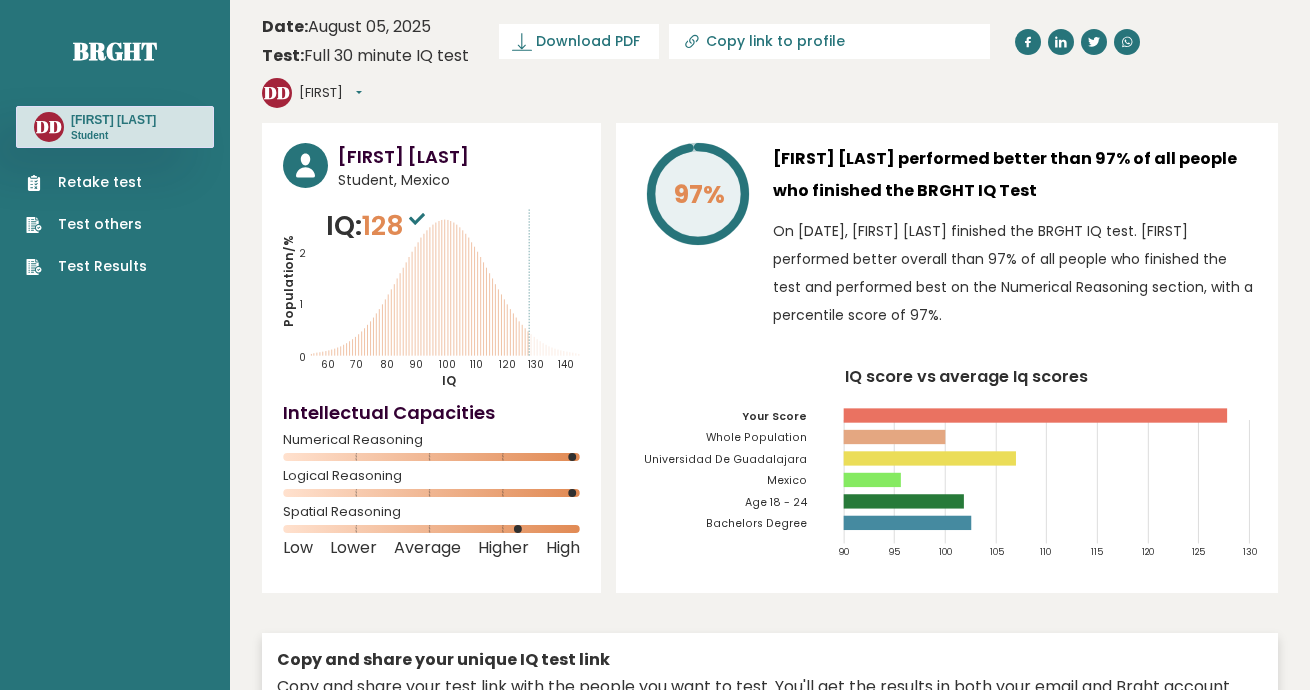 click on "100" 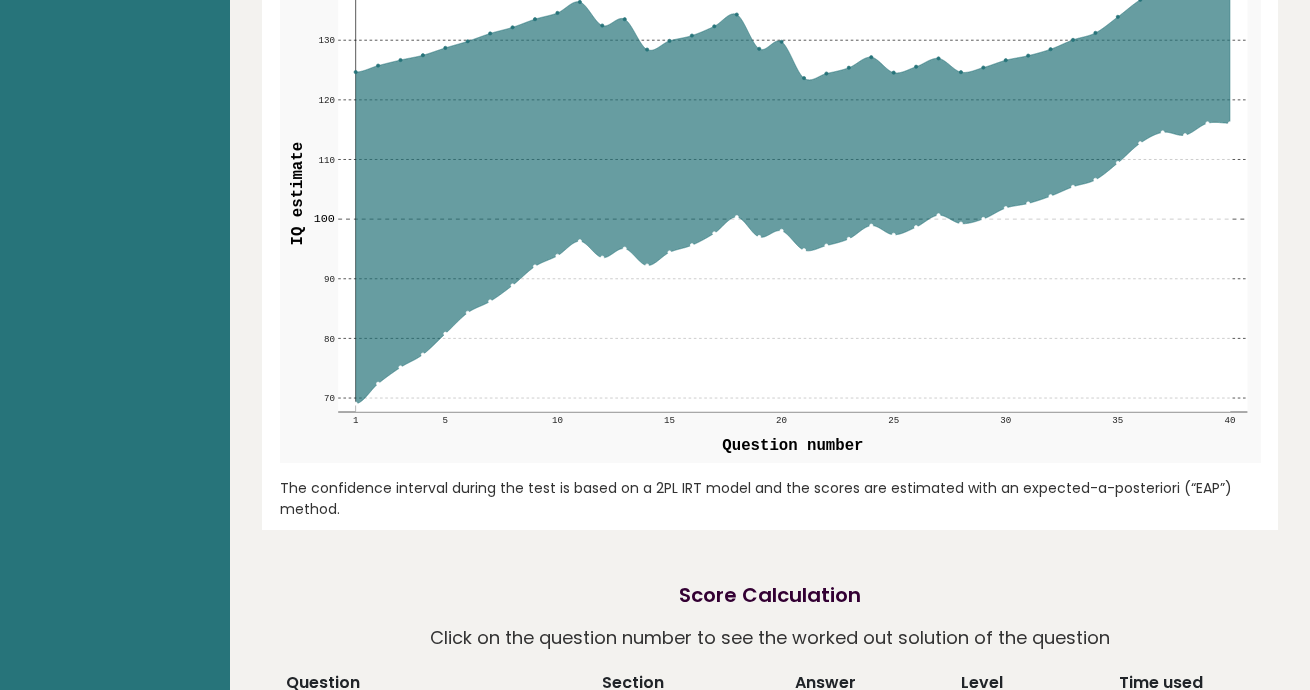 scroll, scrollTop: 3067, scrollLeft: 0, axis: vertical 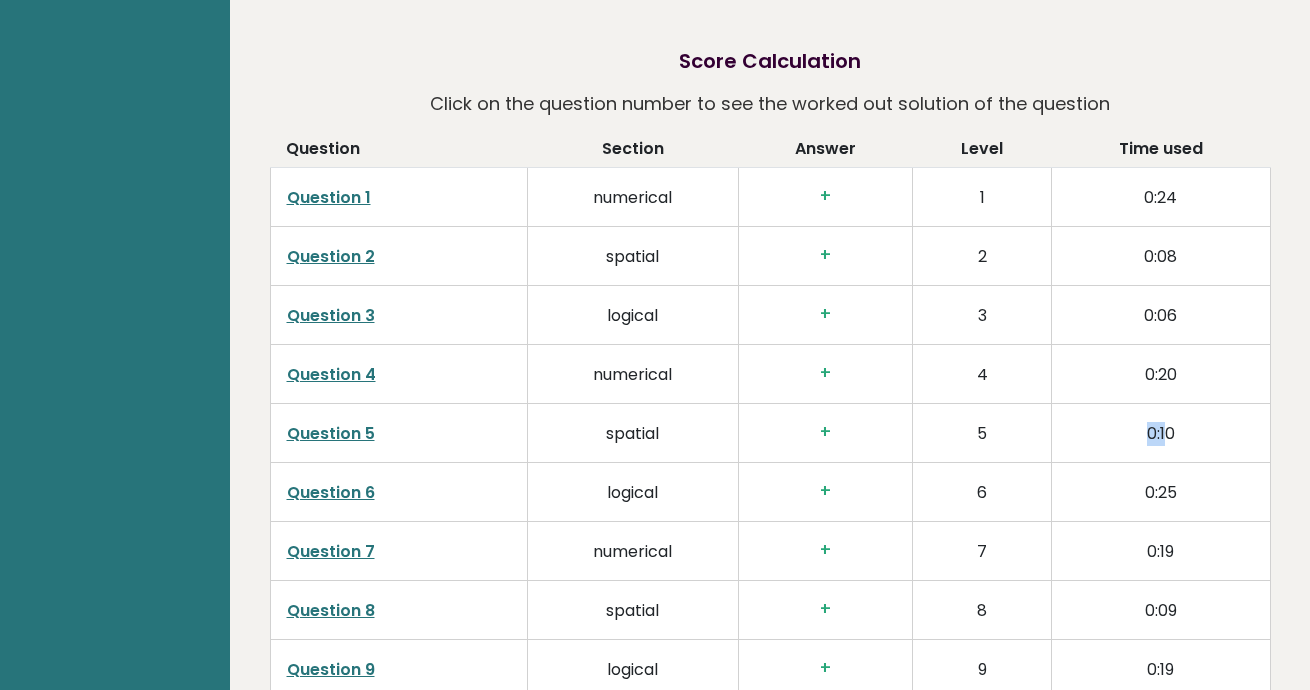 drag, startPoint x: 1169, startPoint y: 396, endPoint x: 1147, endPoint y: 401, distance: 22.561028 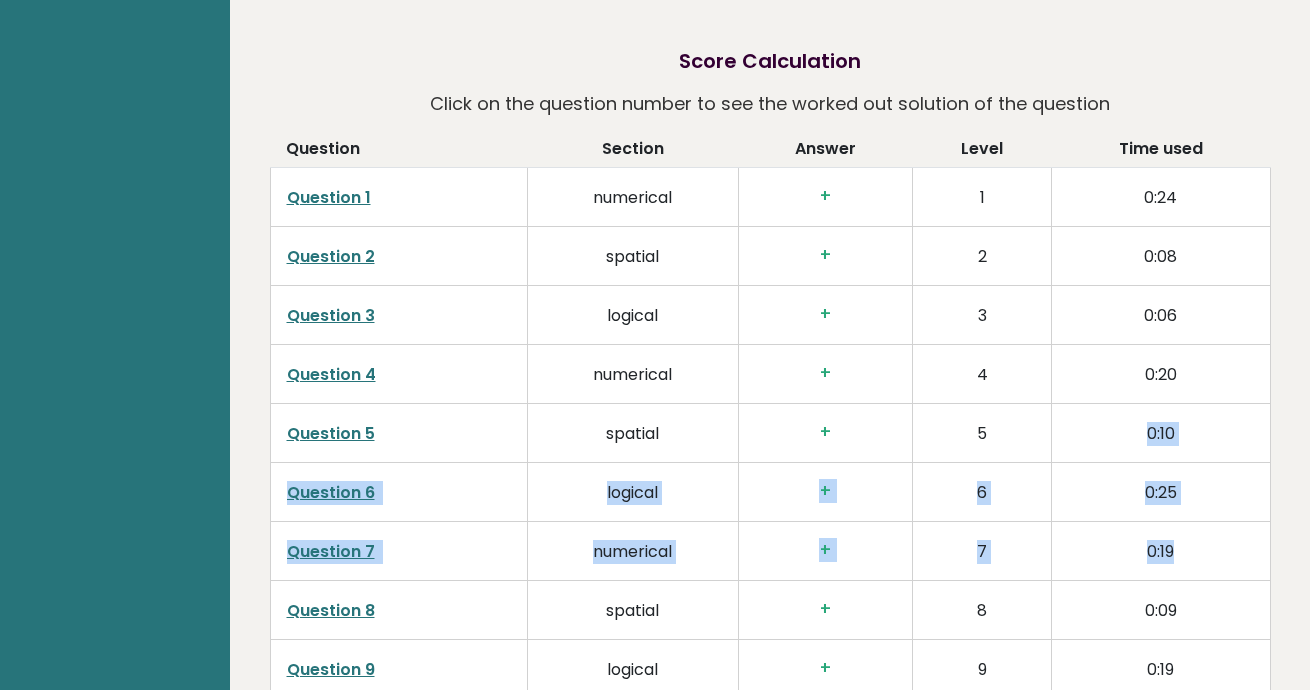 drag, startPoint x: 1147, startPoint y: 401, endPoint x: 1185, endPoint y: 495, distance: 101.390335 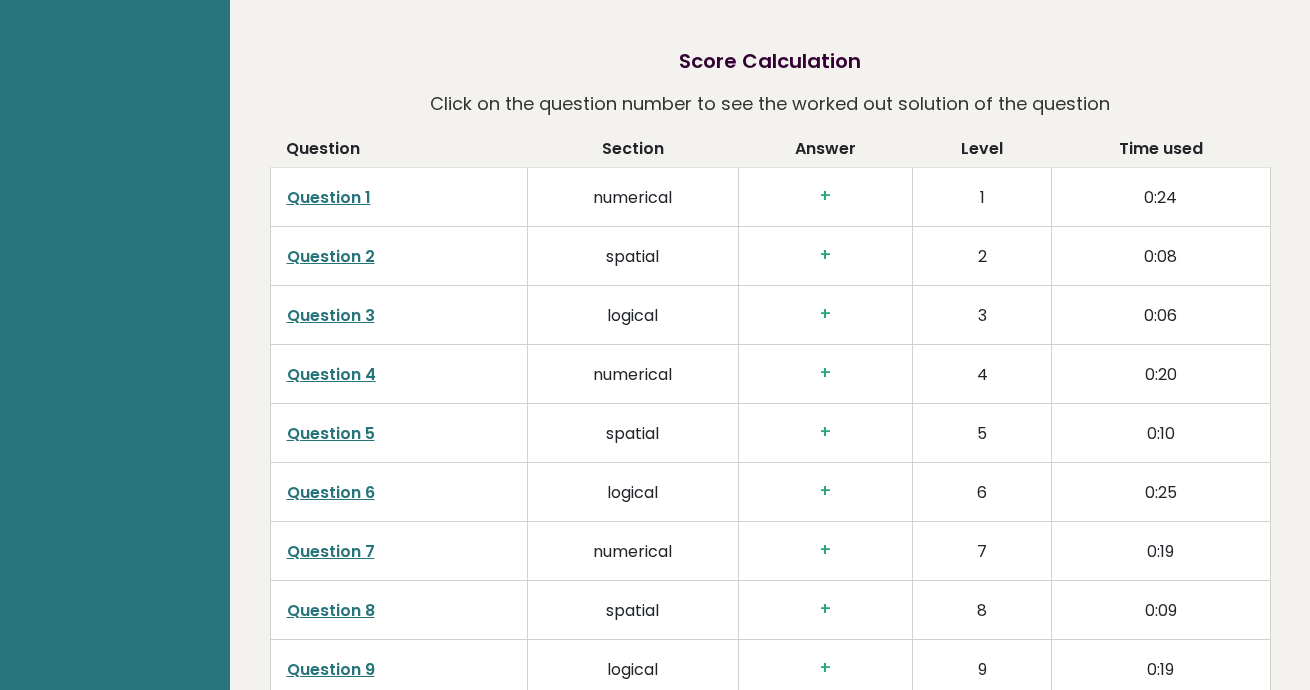 scroll, scrollTop: 2933, scrollLeft: 0, axis: vertical 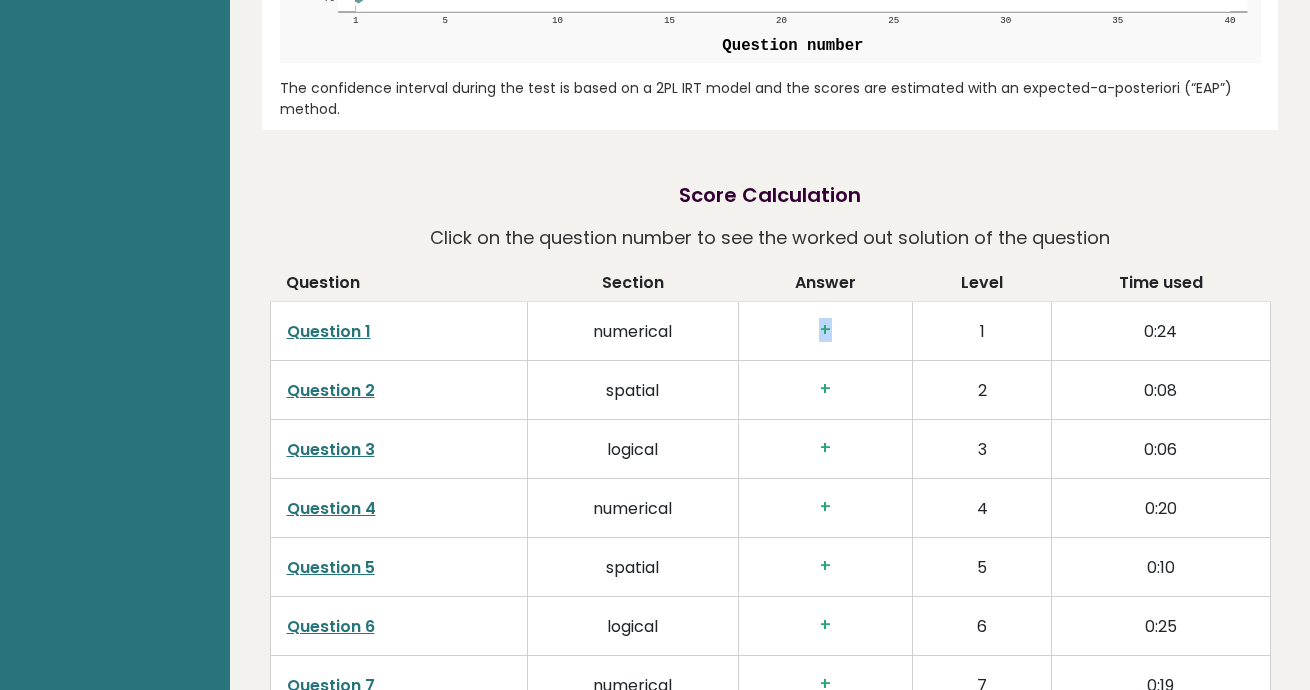 drag, startPoint x: 809, startPoint y: 293, endPoint x: 796, endPoint y: 292, distance: 13.038404 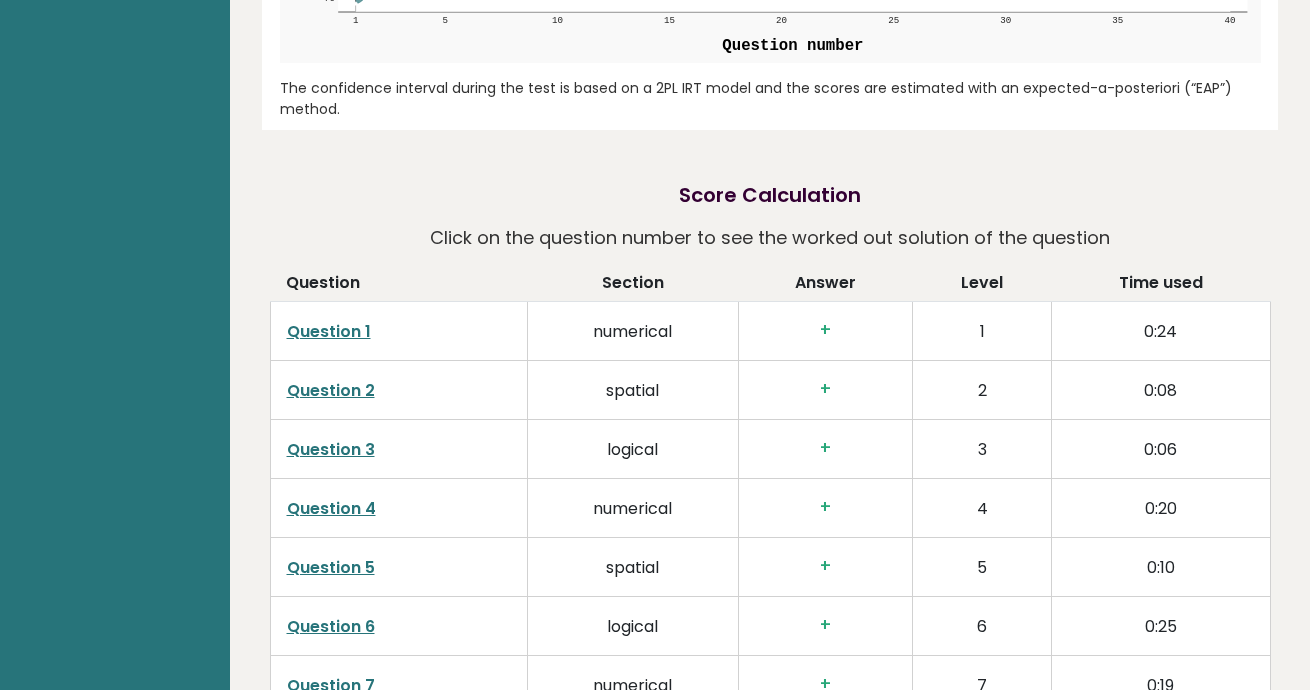 click on "numerical" at bounding box center (633, 331) 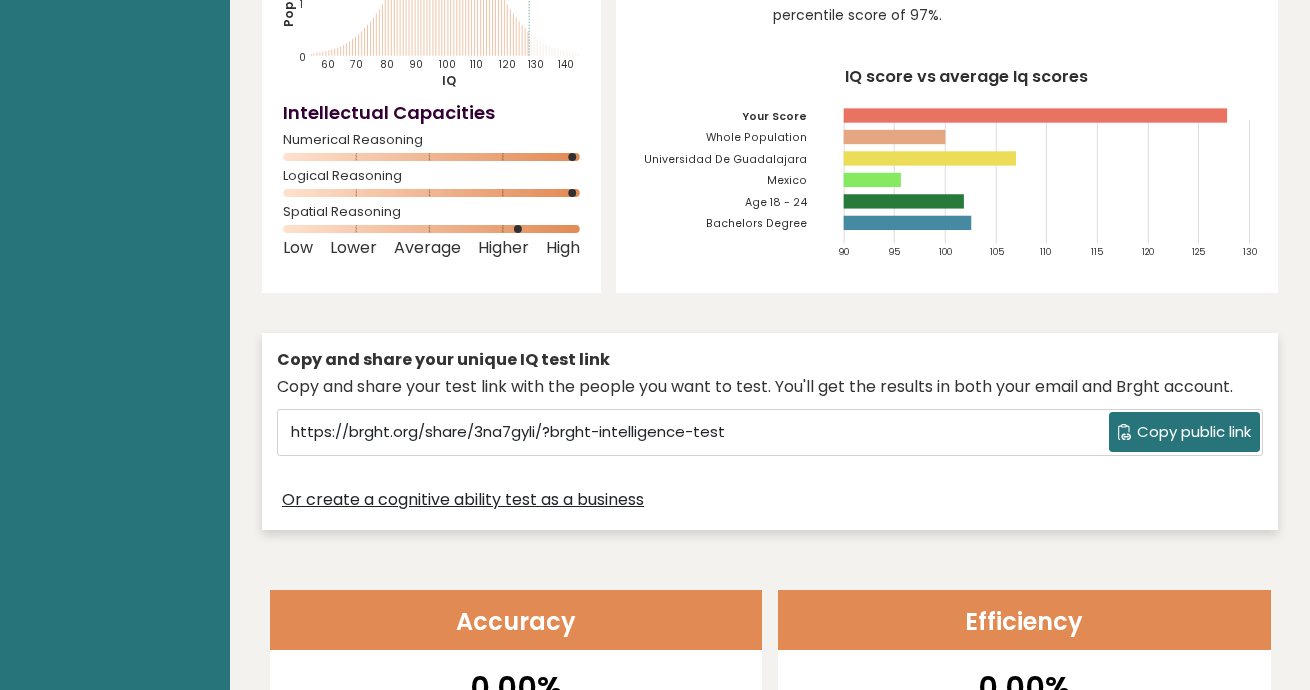 scroll, scrollTop: 0, scrollLeft: 0, axis: both 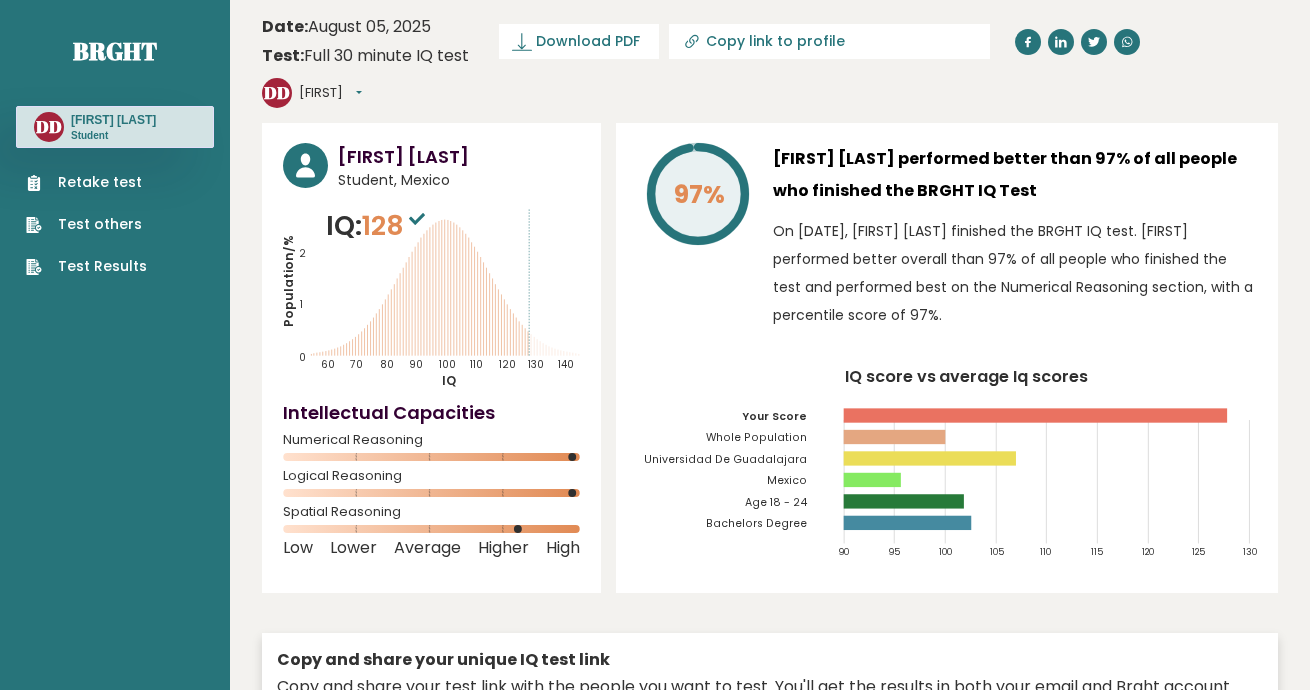 drag, startPoint x: 952, startPoint y: 291, endPoint x: 748, endPoint y: 182, distance: 231.29419 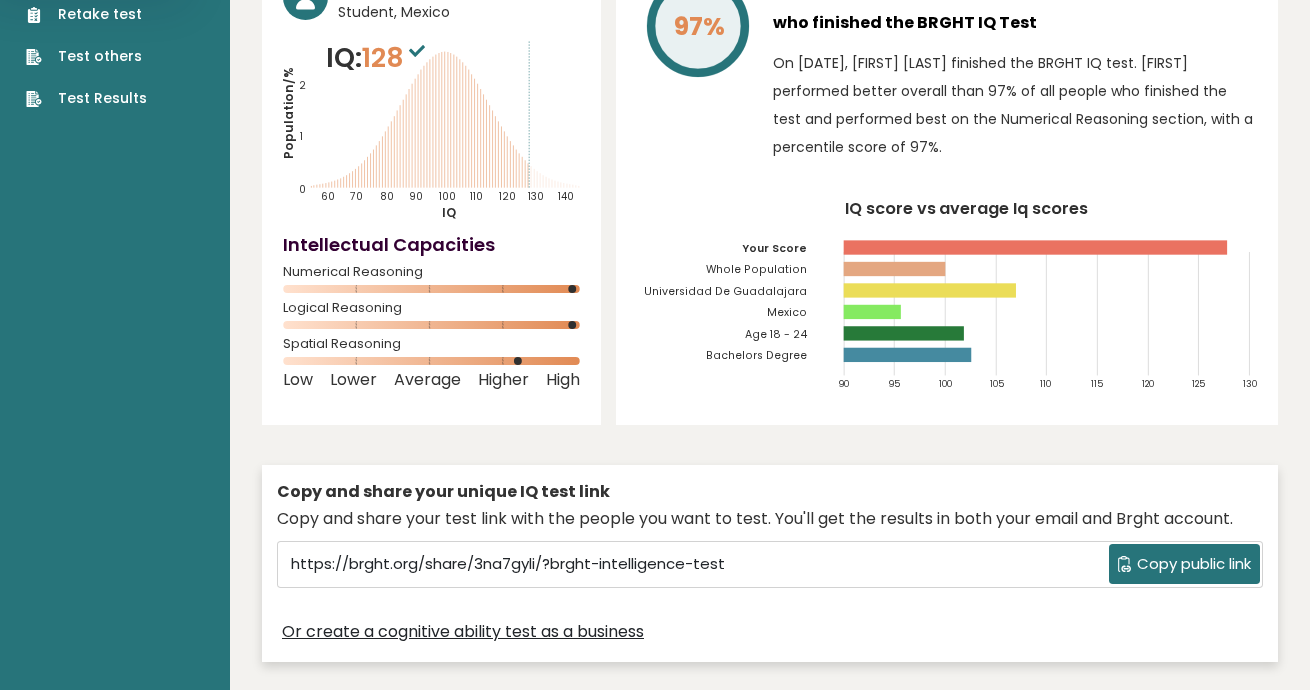 scroll, scrollTop: 0, scrollLeft: 0, axis: both 